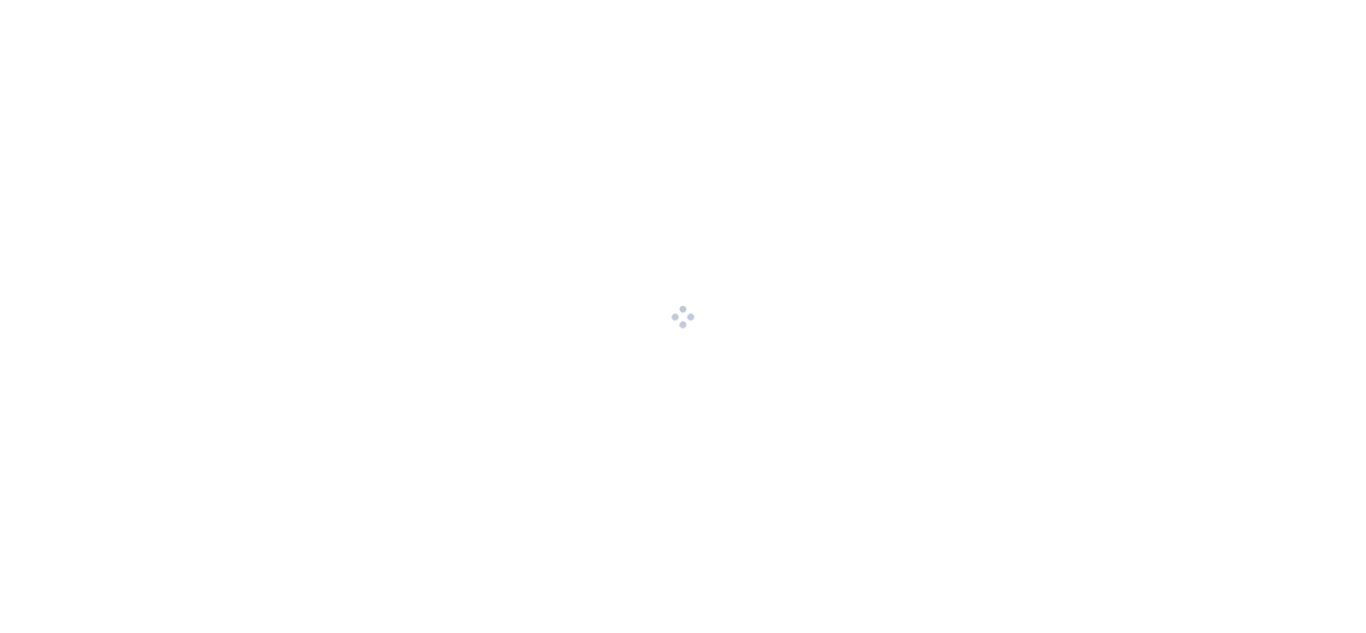 scroll, scrollTop: 0, scrollLeft: 0, axis: both 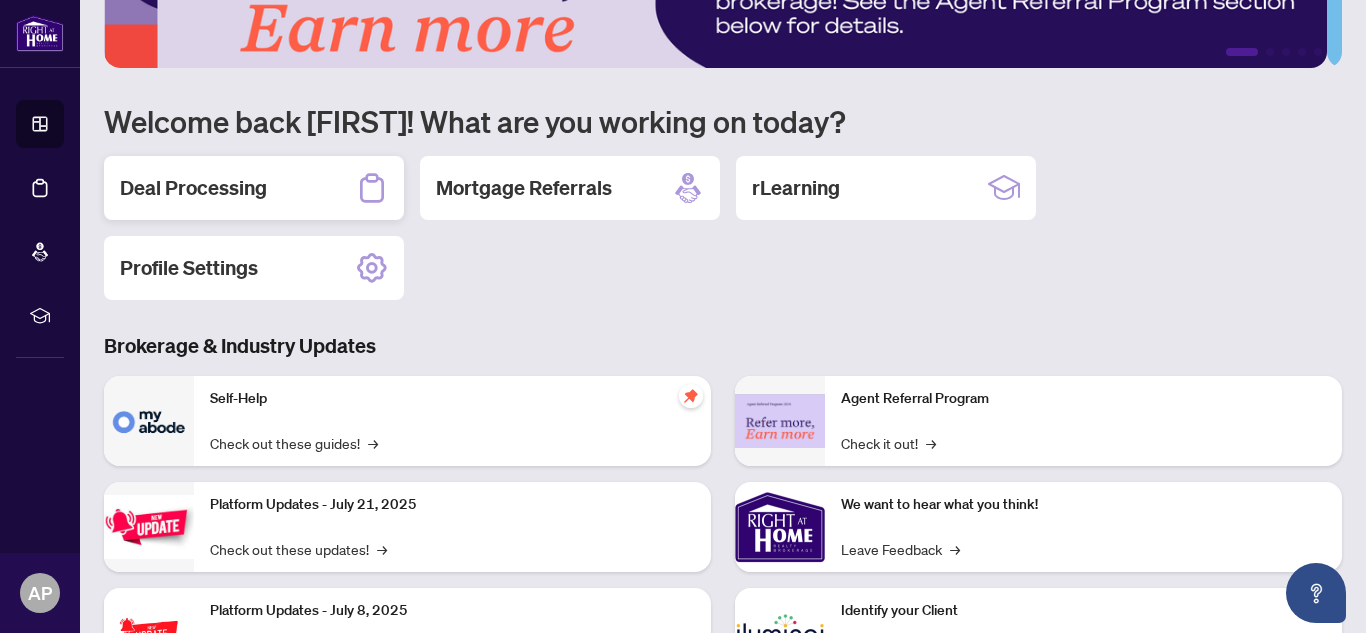 click on "Deal Processing" at bounding box center [254, 188] 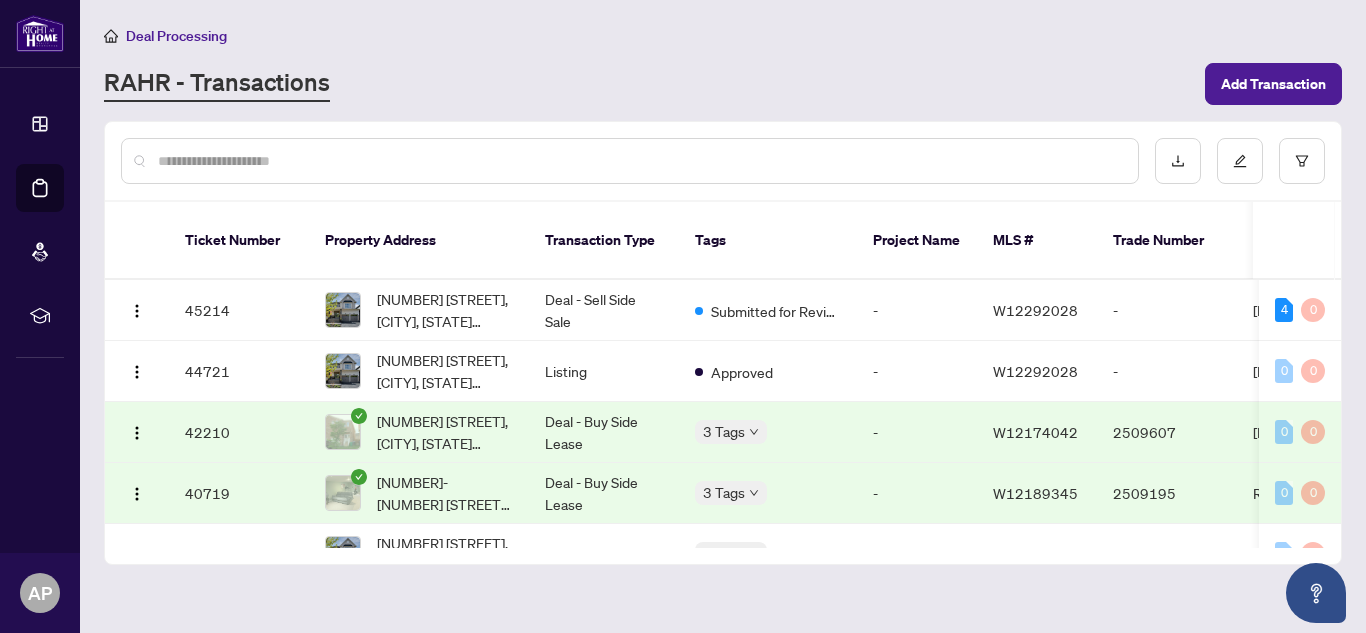 click on "Deal - Buy Side Lease" at bounding box center [604, 432] 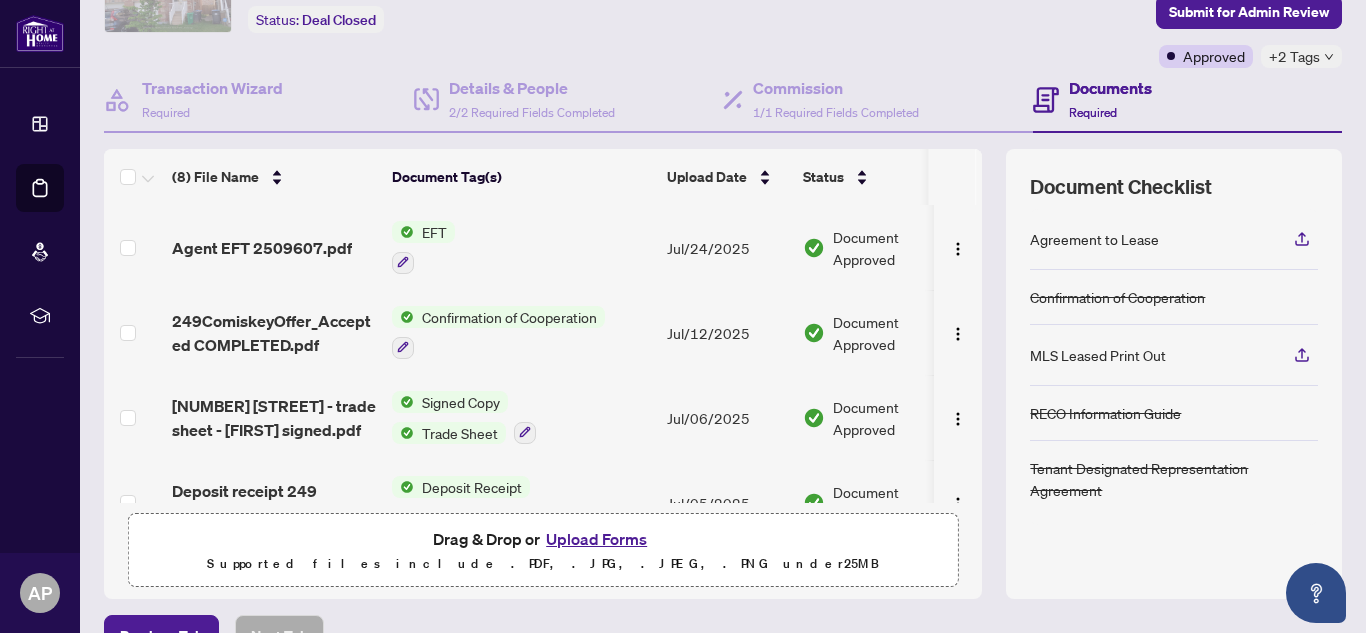 scroll, scrollTop: 128, scrollLeft: 0, axis: vertical 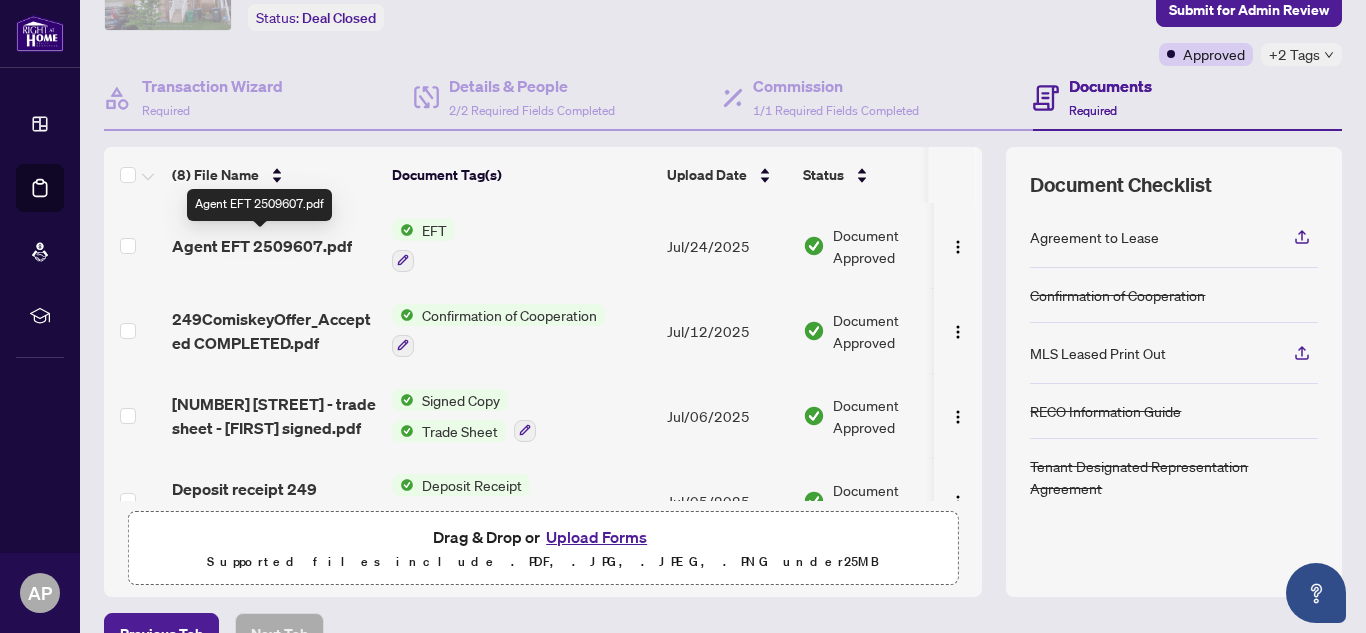 click on "Agent EFT 2509607.pdf" at bounding box center (262, 246) 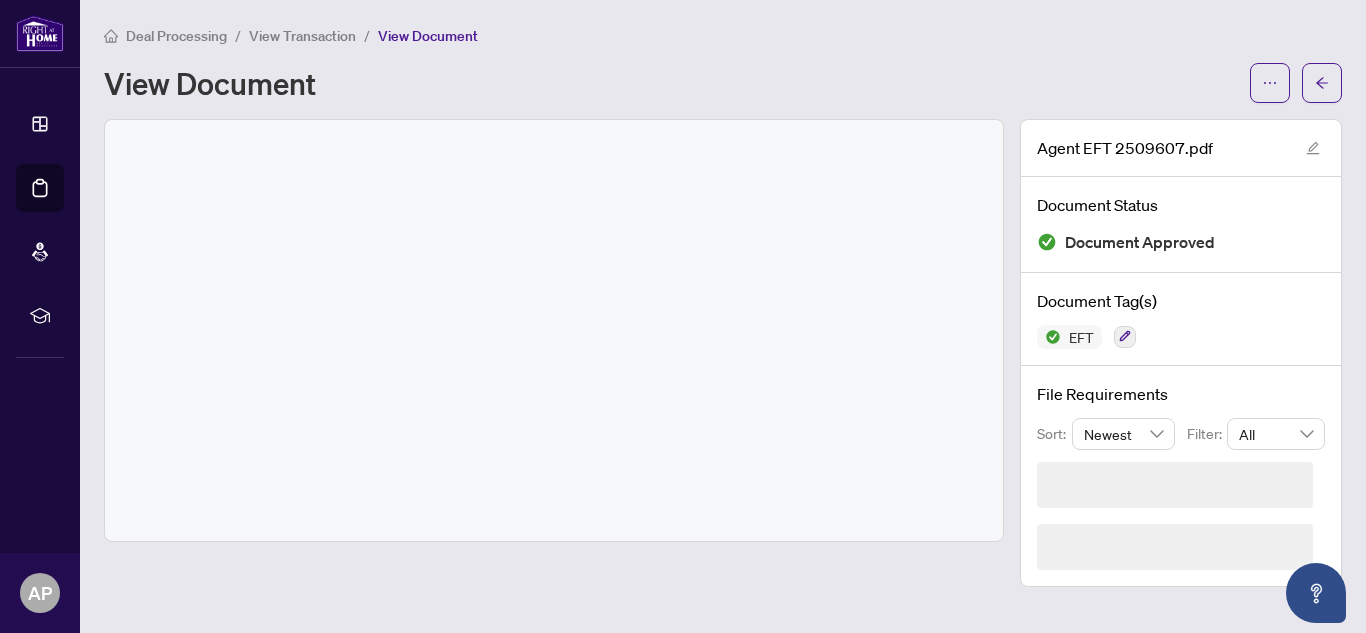 scroll, scrollTop: 0, scrollLeft: 0, axis: both 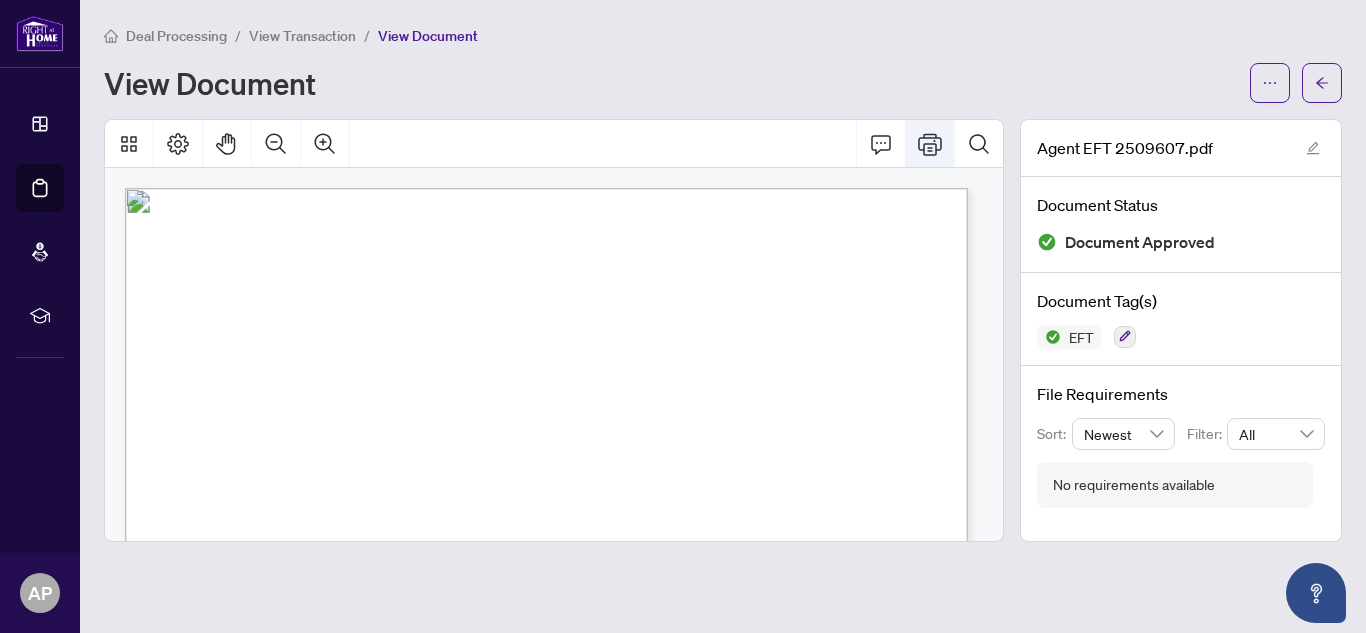 click 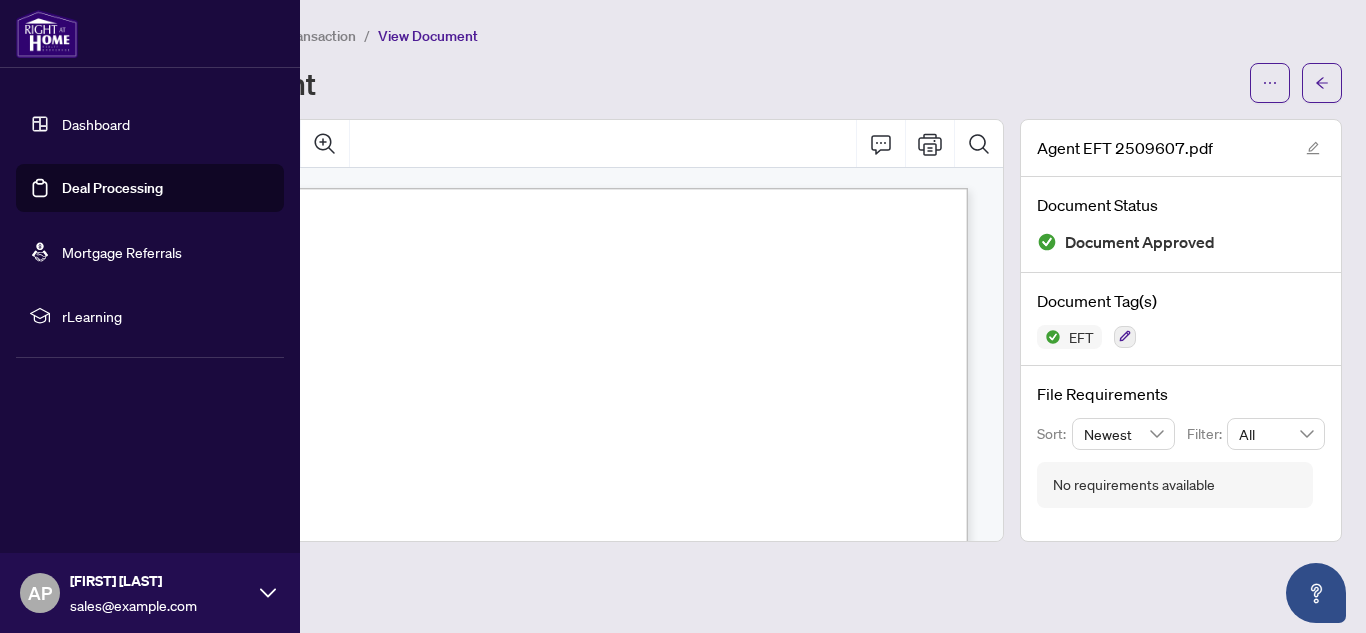 click on "Dashboard" at bounding box center (96, 124) 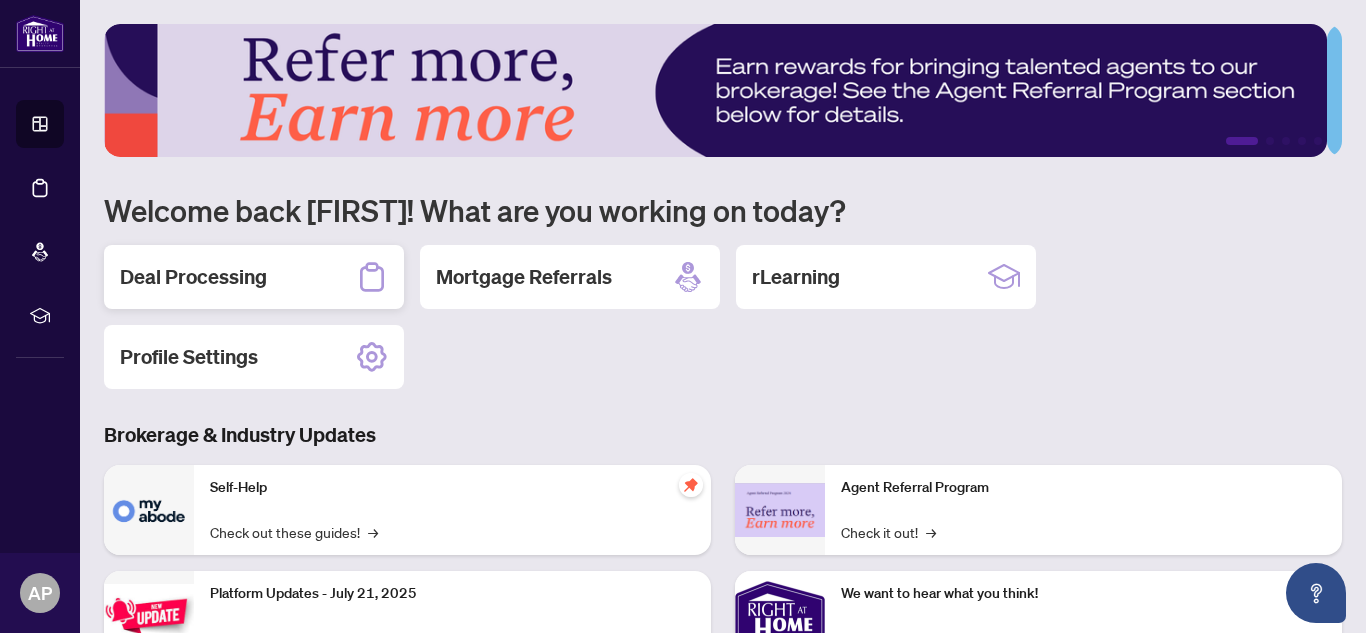 click on "Deal Processing" at bounding box center [254, 277] 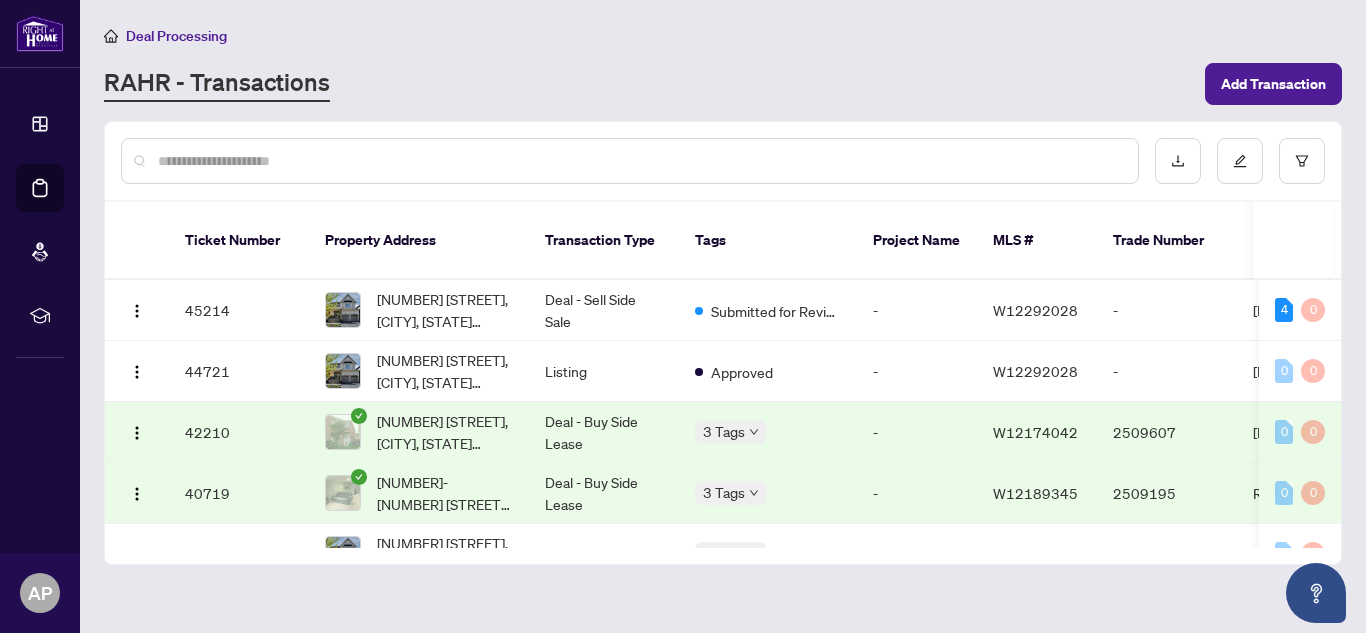 scroll, scrollTop: 43, scrollLeft: 0, axis: vertical 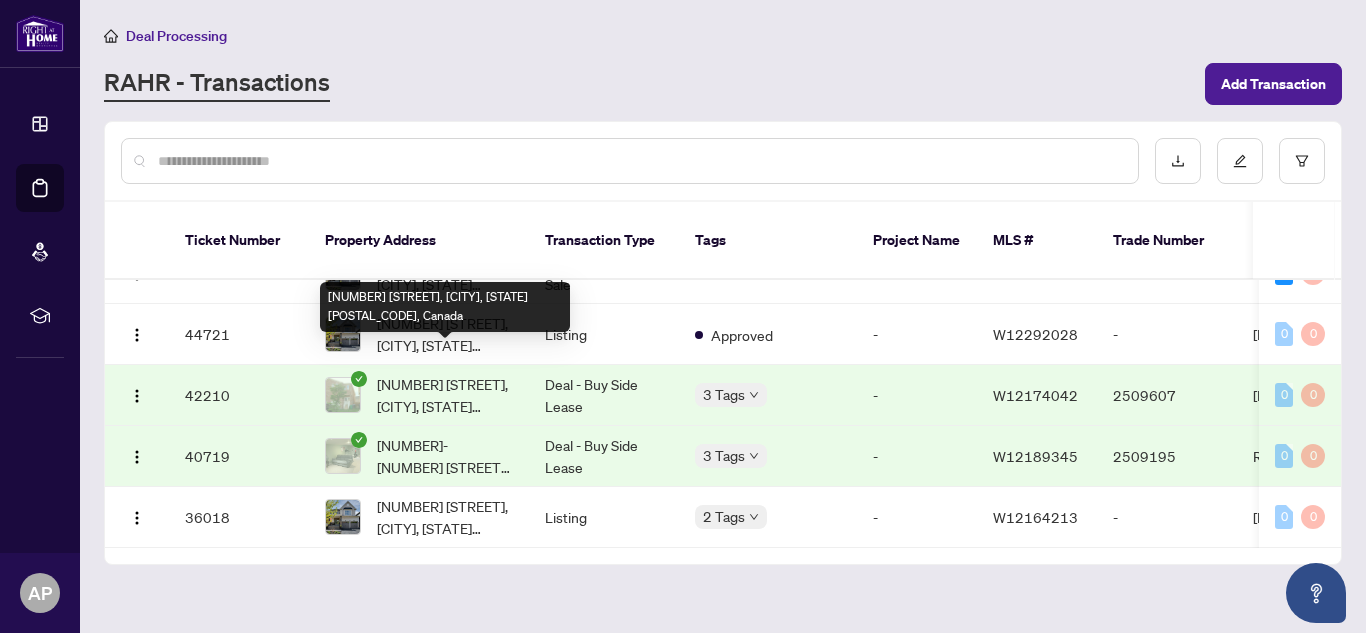 click on "[NUMBER] [STREET], [CITY], [STATE] [POSTAL_CODE], Canada" at bounding box center [445, 395] 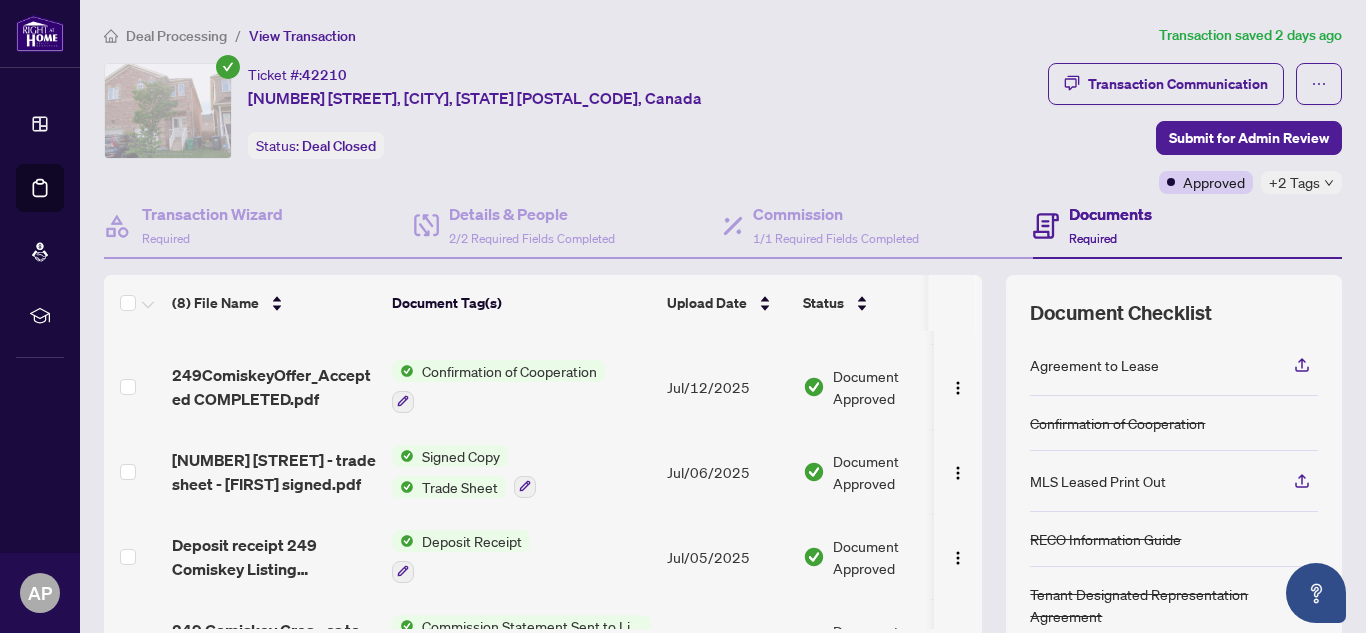 scroll, scrollTop: 75, scrollLeft: 0, axis: vertical 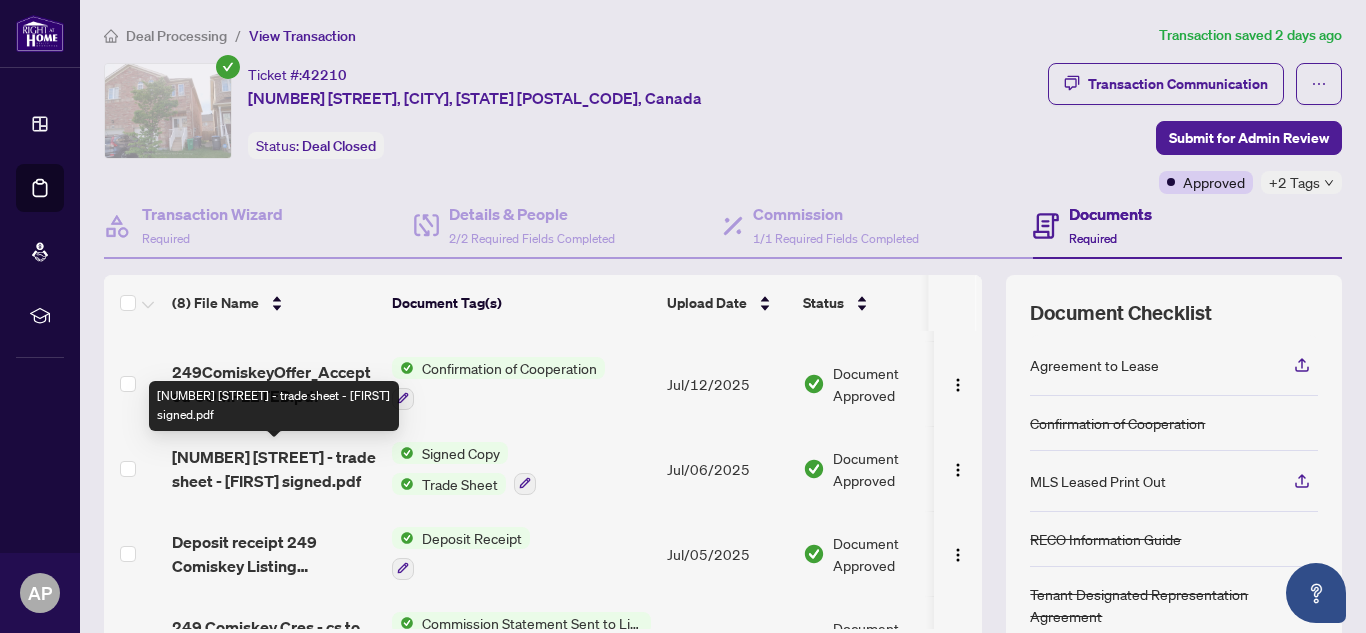 click on "[NUMBER] [STREET] - trade sheet - [FIRST] signed.pdf" at bounding box center (274, 469) 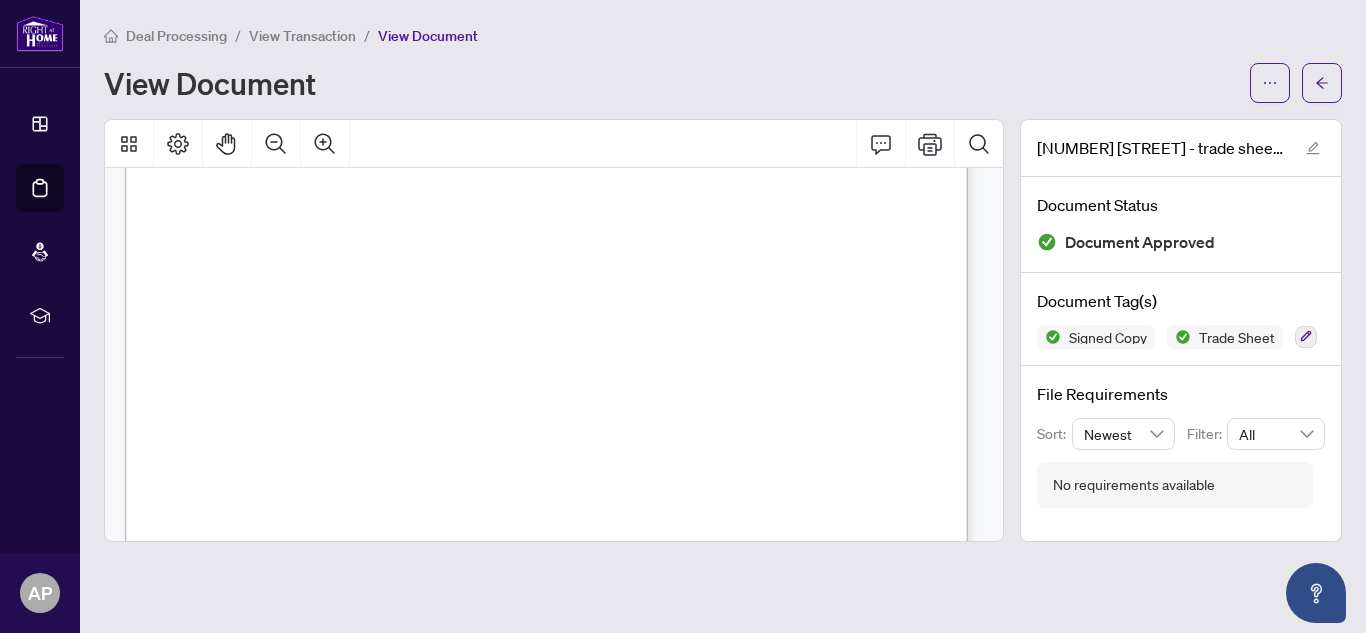 scroll, scrollTop: 454, scrollLeft: 0, axis: vertical 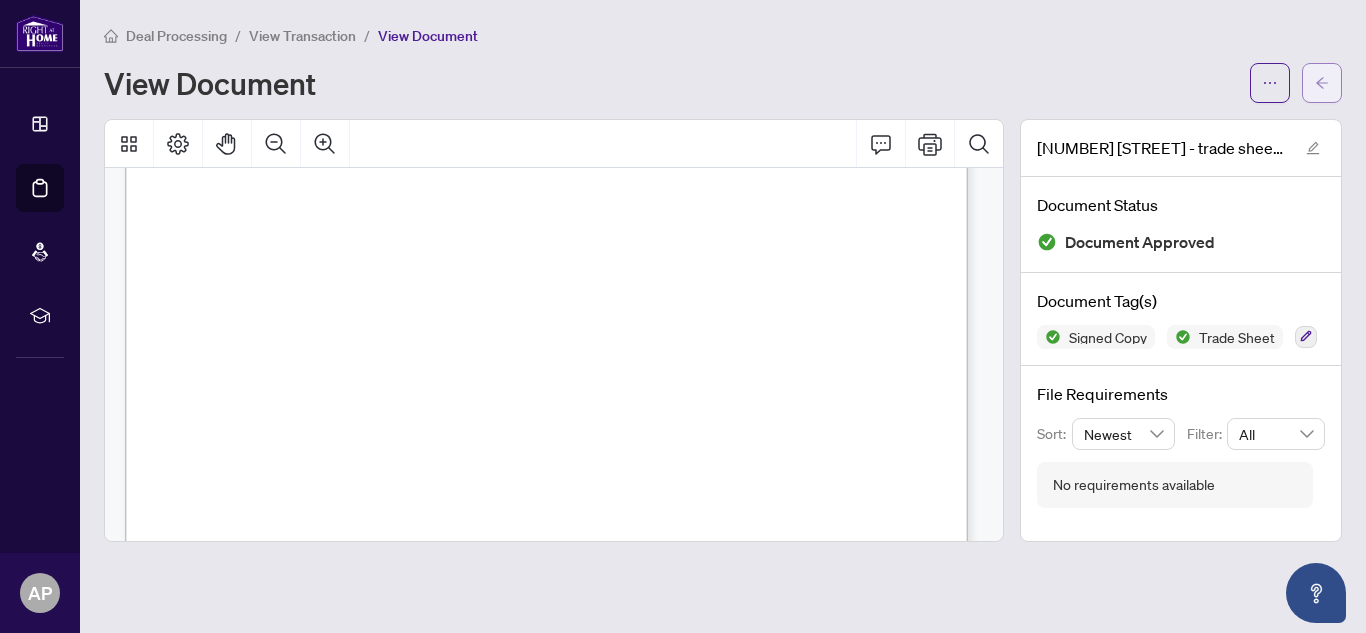 click at bounding box center (1322, 83) 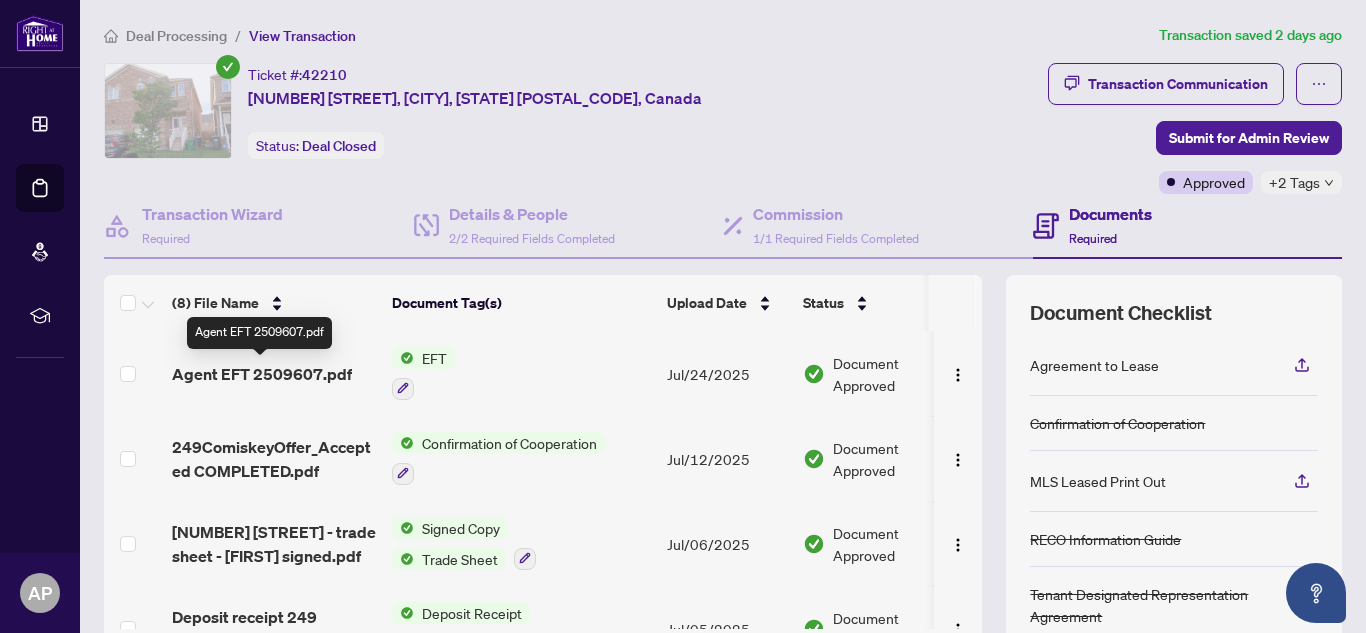 click on "Agent EFT 2509607.pdf" at bounding box center (262, 374) 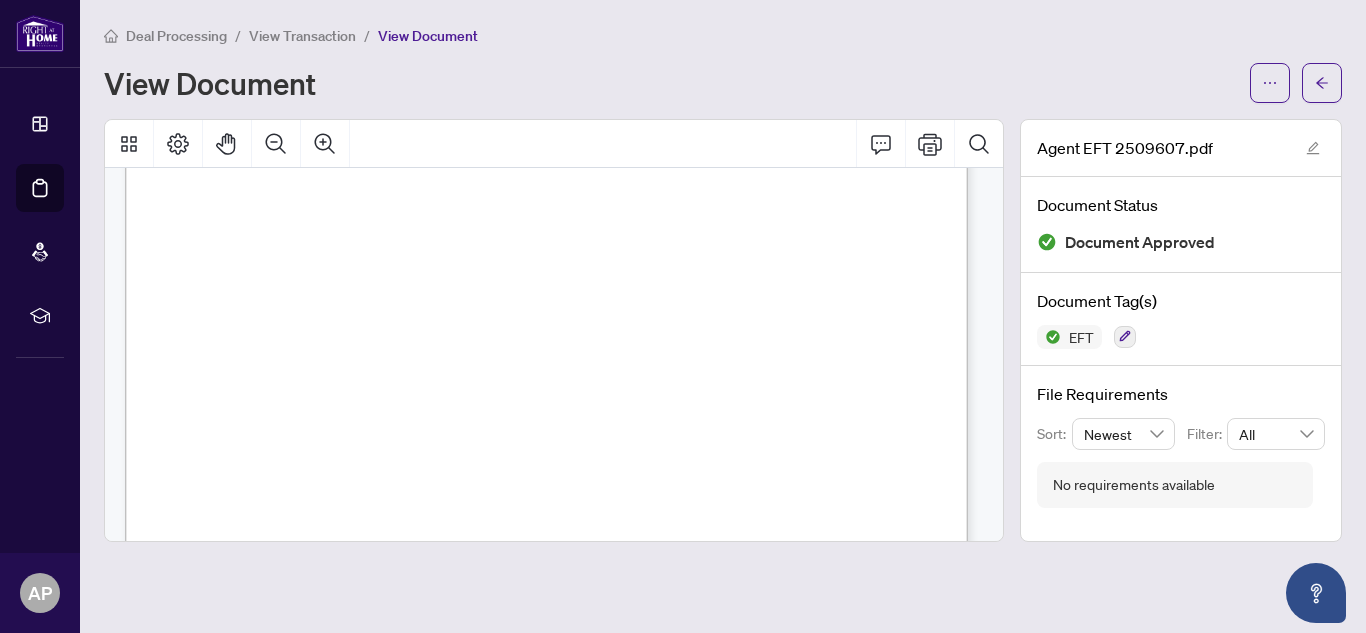 scroll, scrollTop: 0, scrollLeft: 0, axis: both 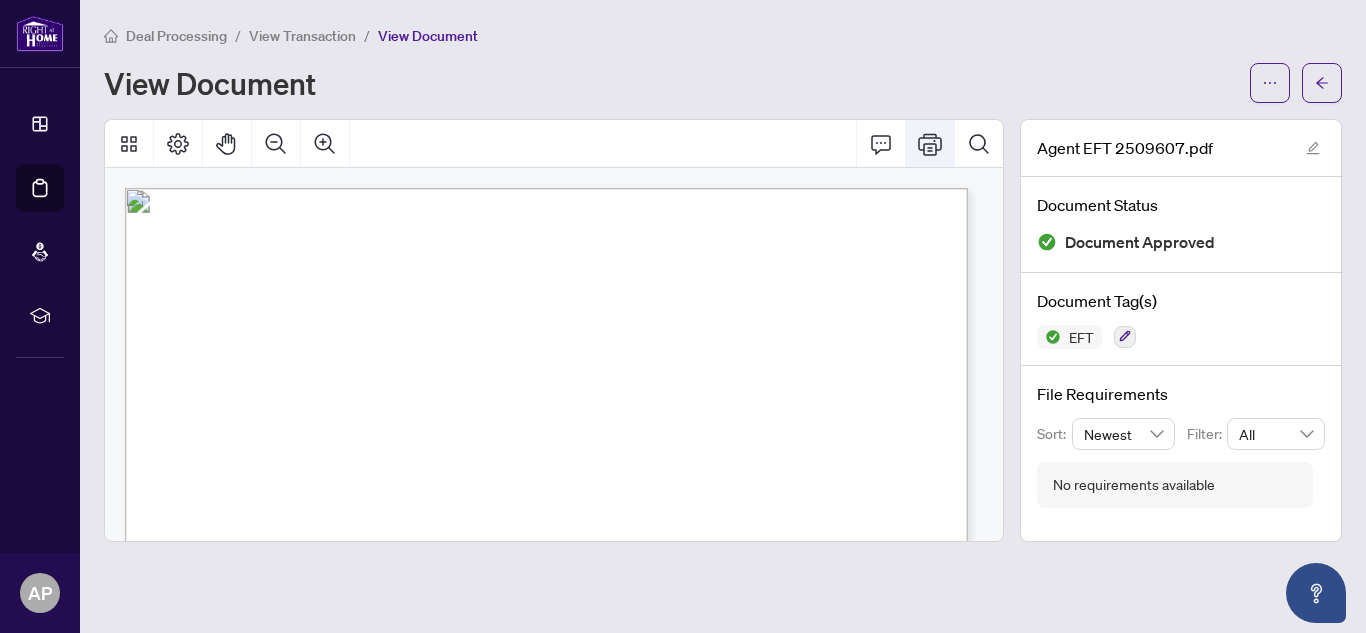 click 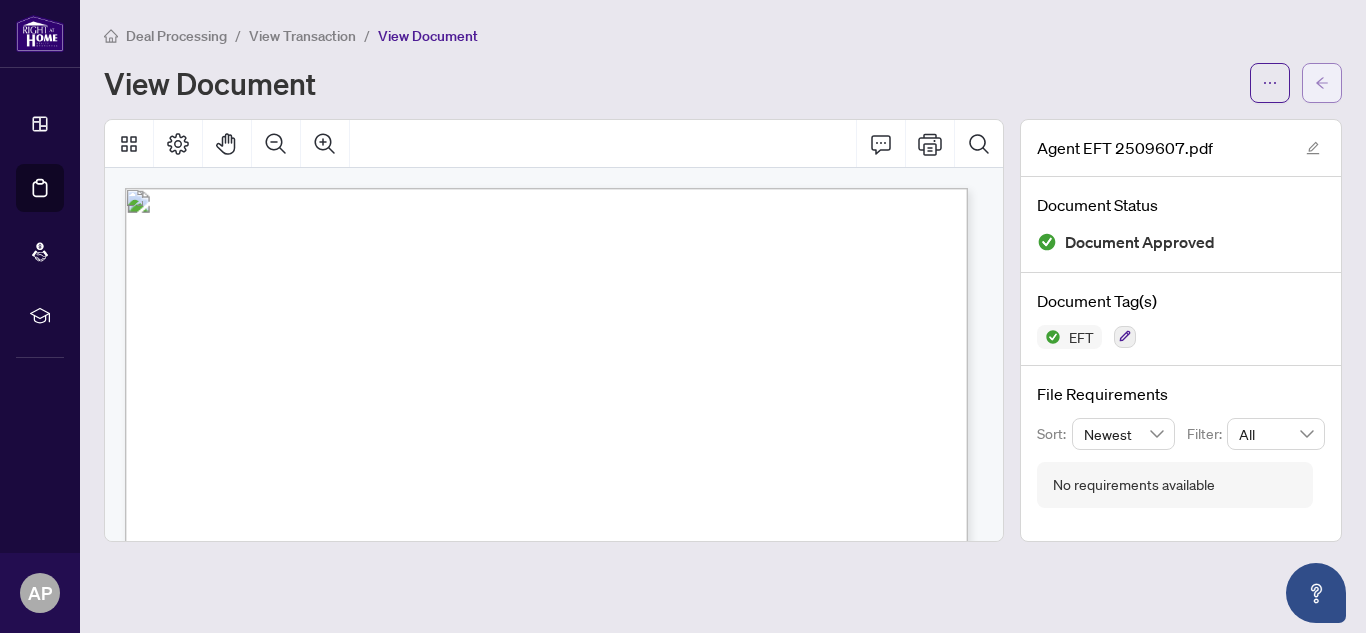 click 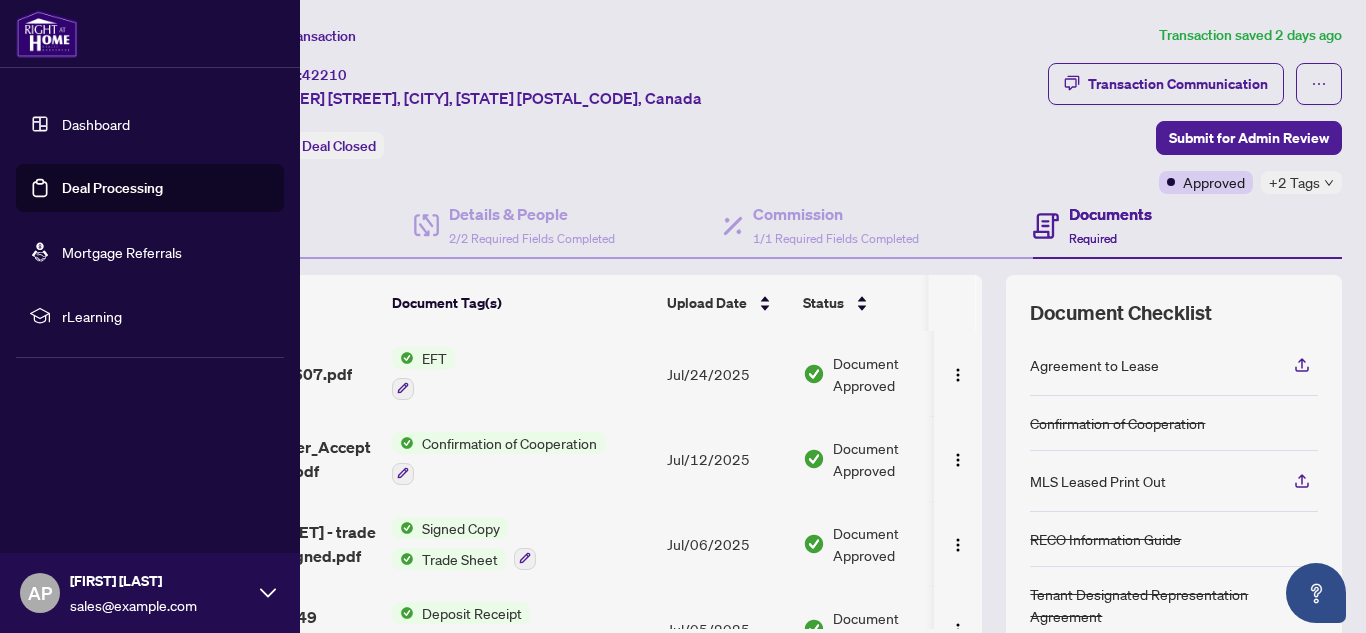 click on "AP" at bounding box center [40, 593] 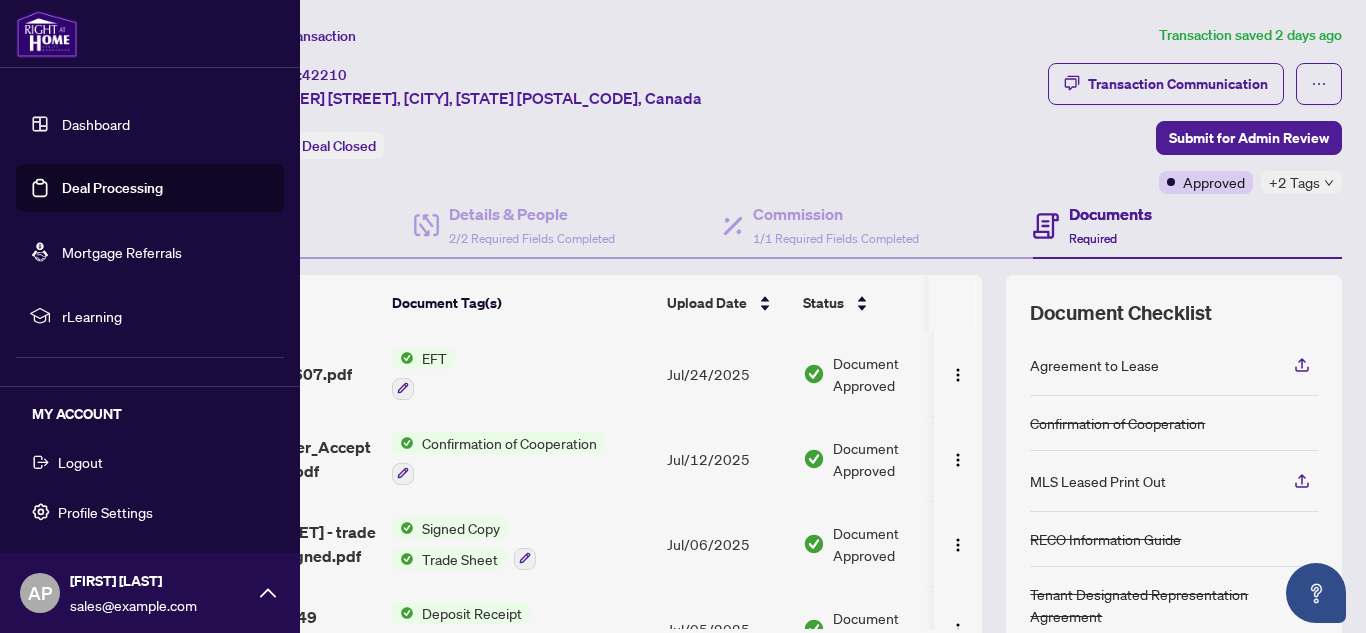 click on "Logout" at bounding box center [150, 462] 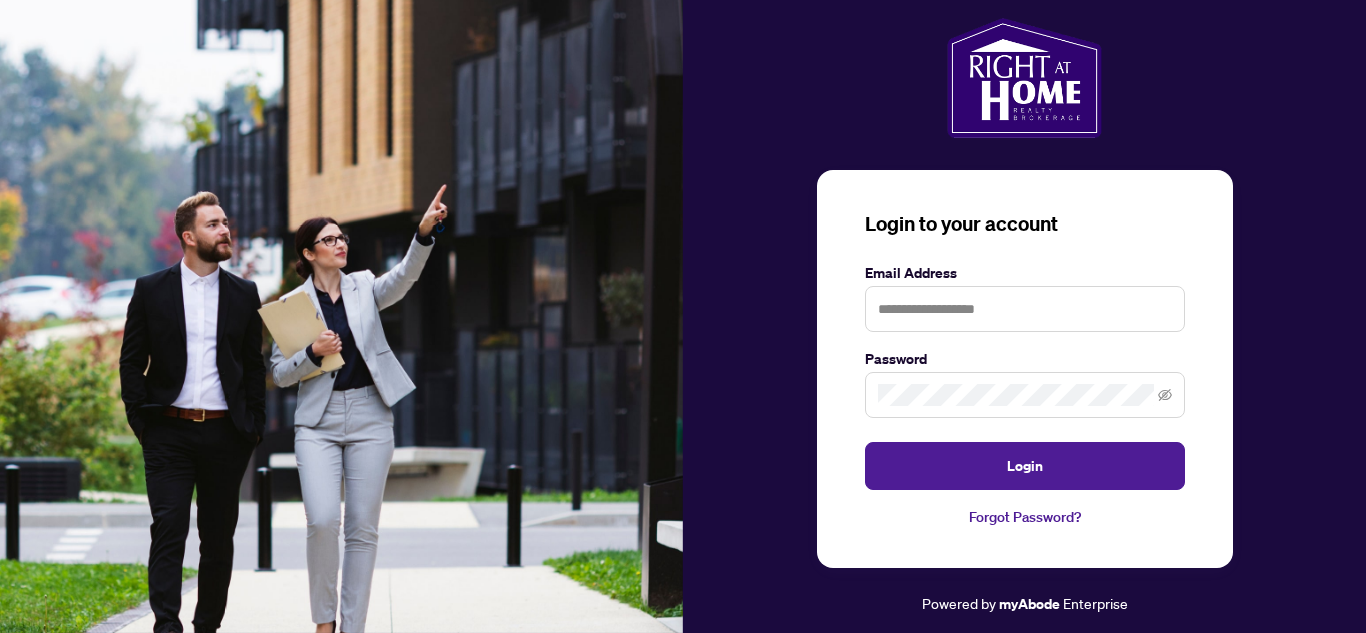 click on "Login to your account   Email Address Password Login Forgot Password? Powered by   myAbode   Enterprise" at bounding box center [683, 316] 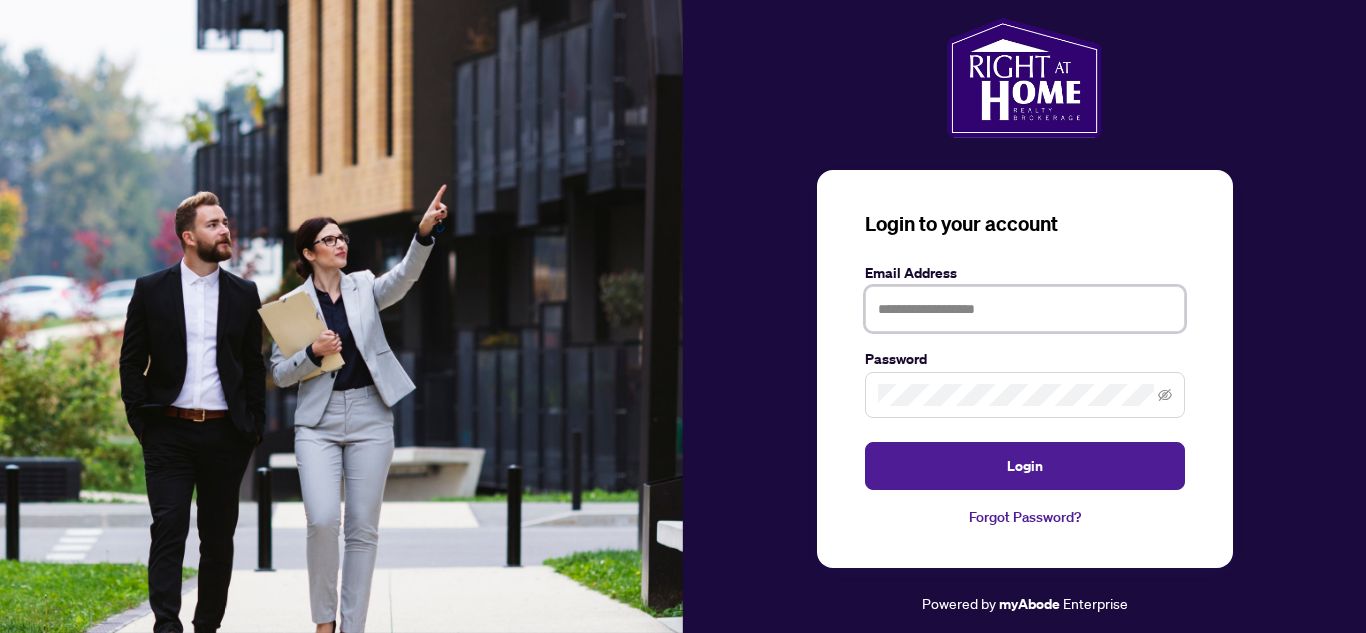 type on "**********" 